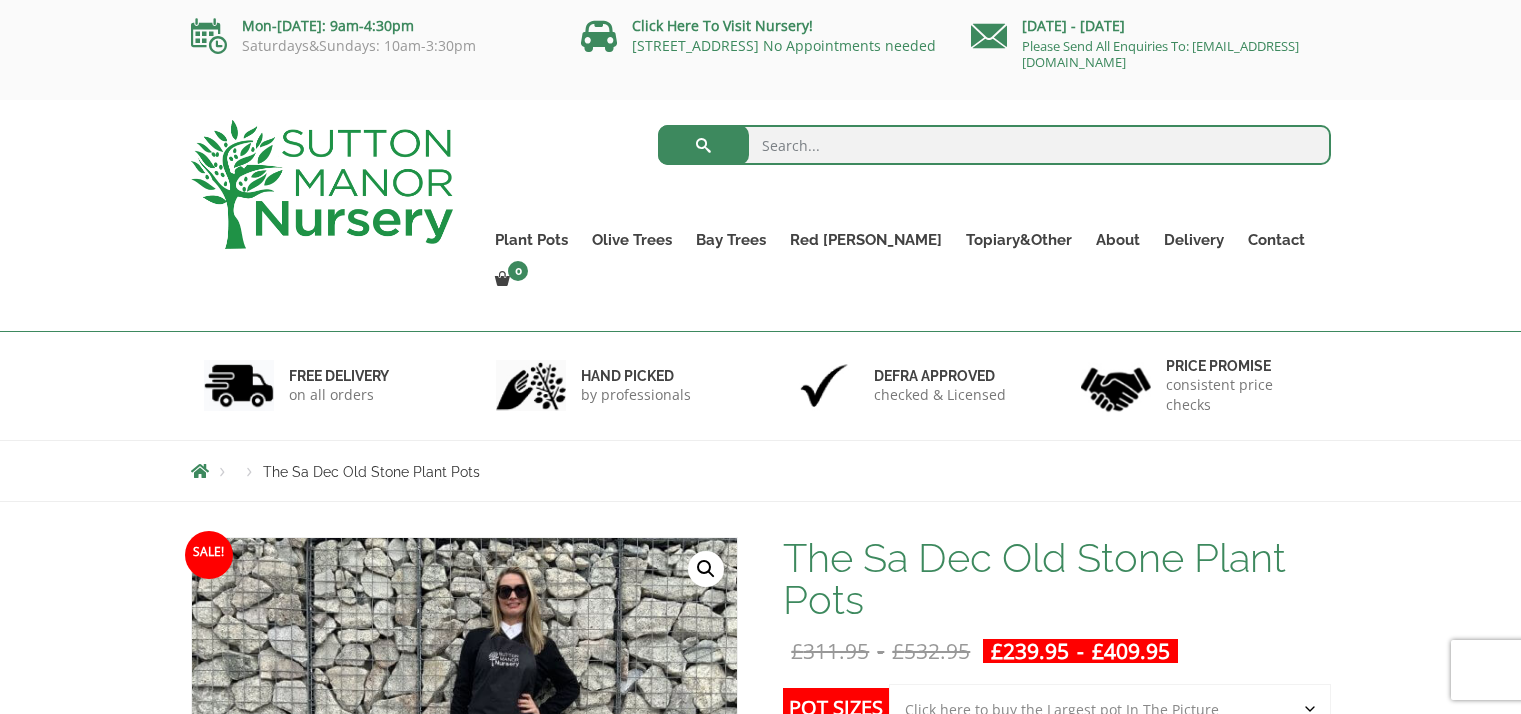 scroll, scrollTop: 0, scrollLeft: 0, axis: both 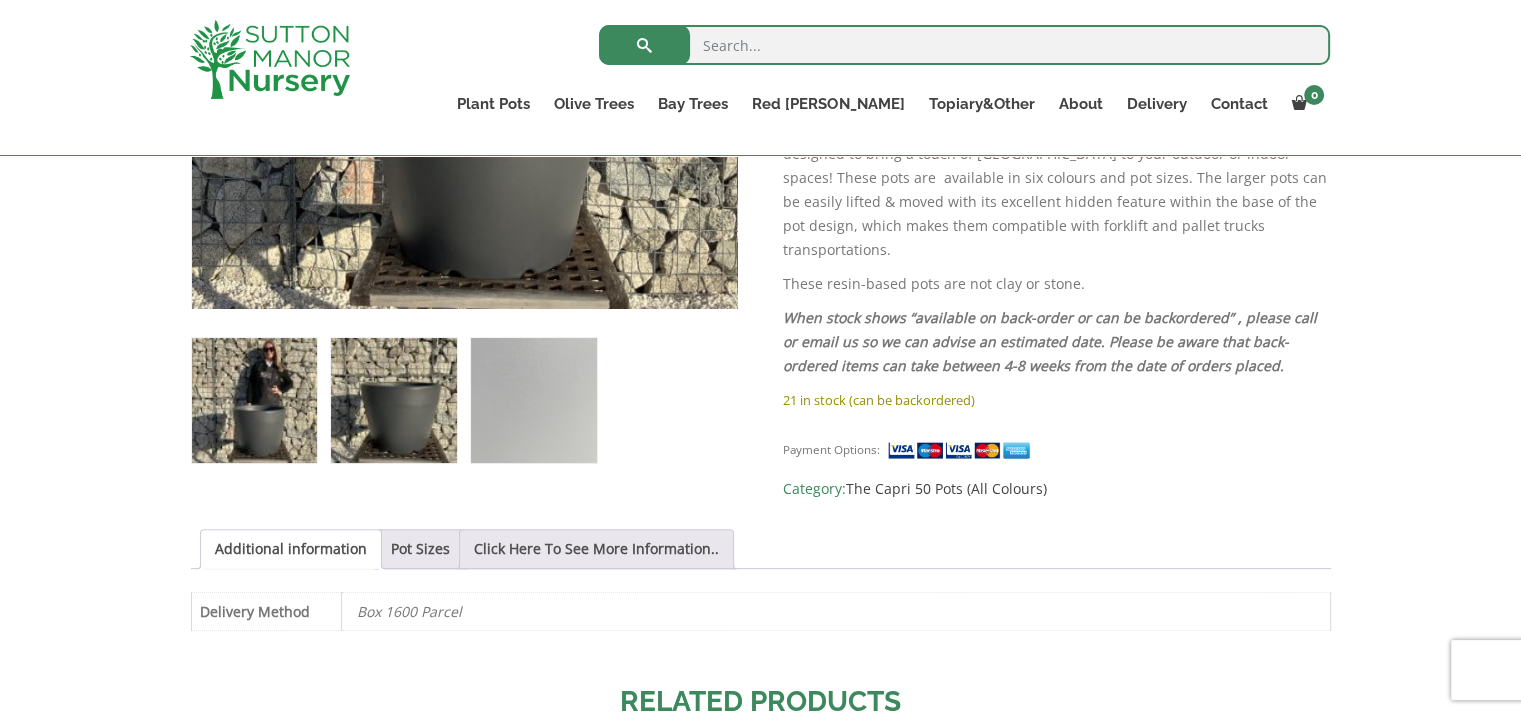 click at bounding box center [393, 400] 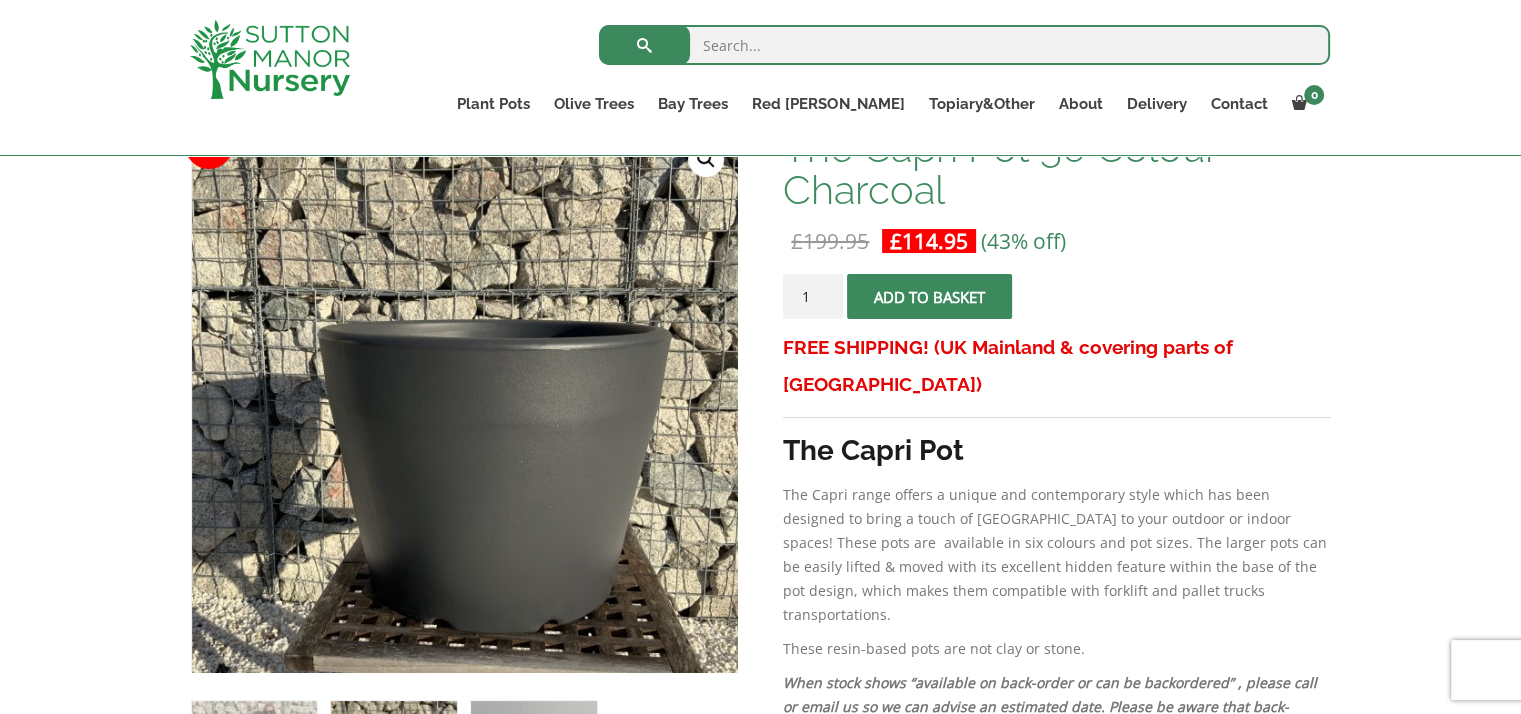 scroll, scrollTop: 0, scrollLeft: 0, axis: both 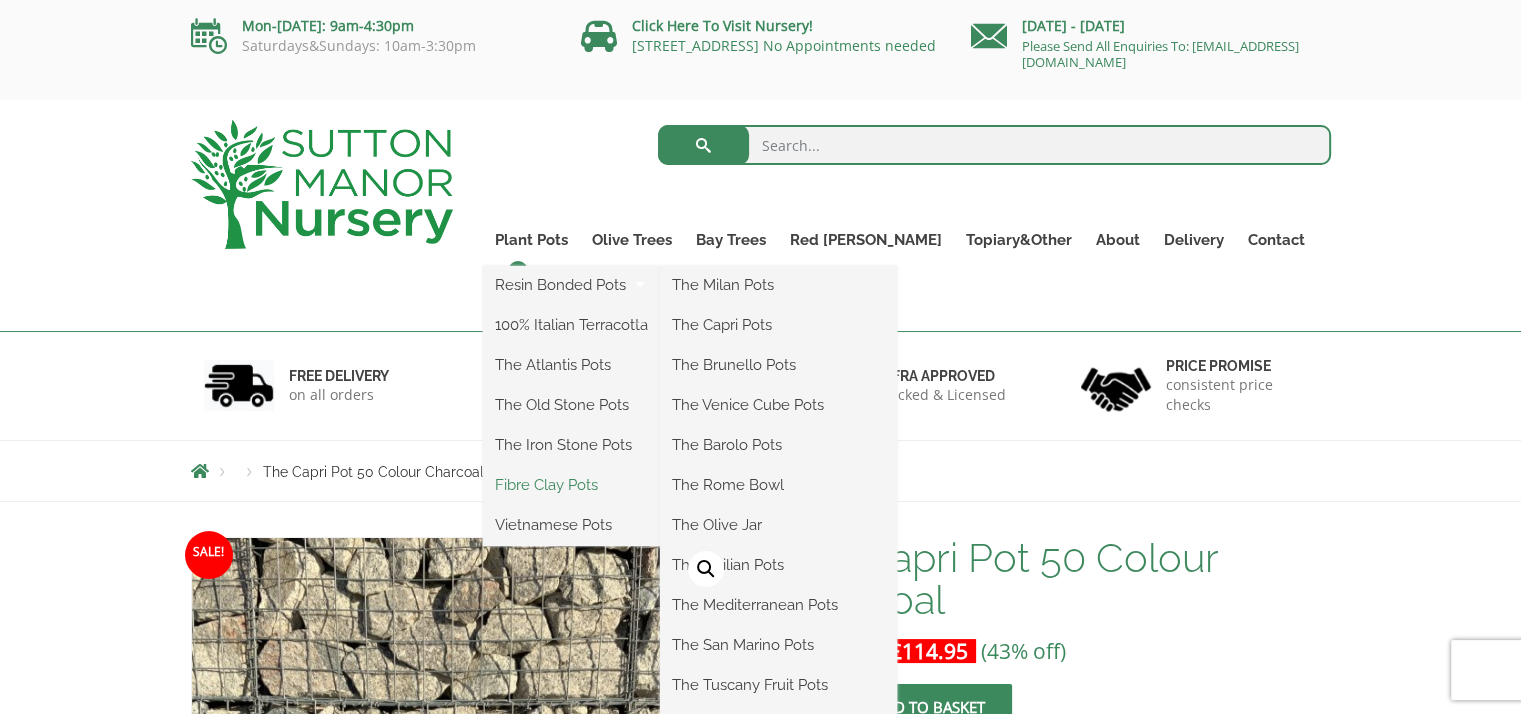 click on "Fibre Clay Pots" at bounding box center (571, 485) 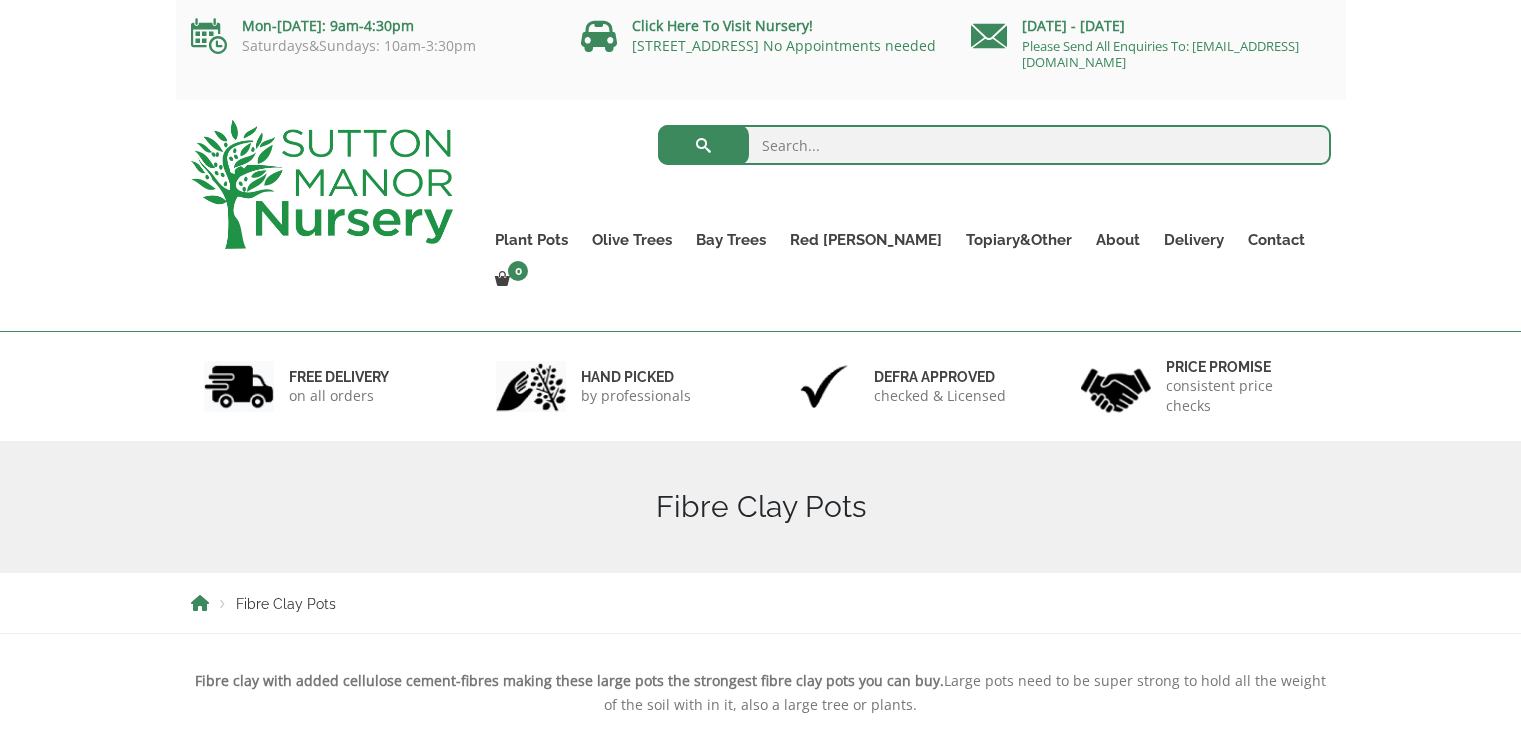 scroll, scrollTop: 0, scrollLeft: 0, axis: both 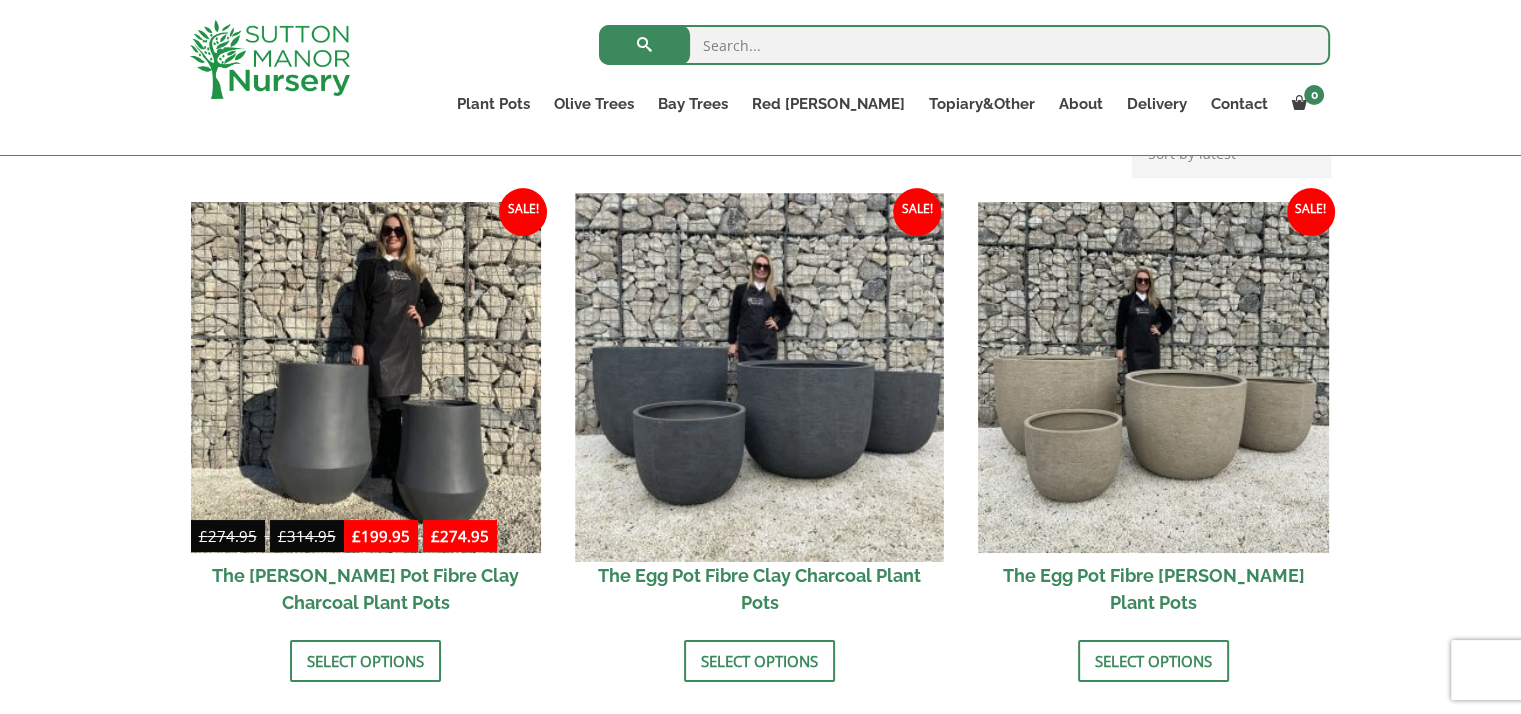 click at bounding box center (760, 377) 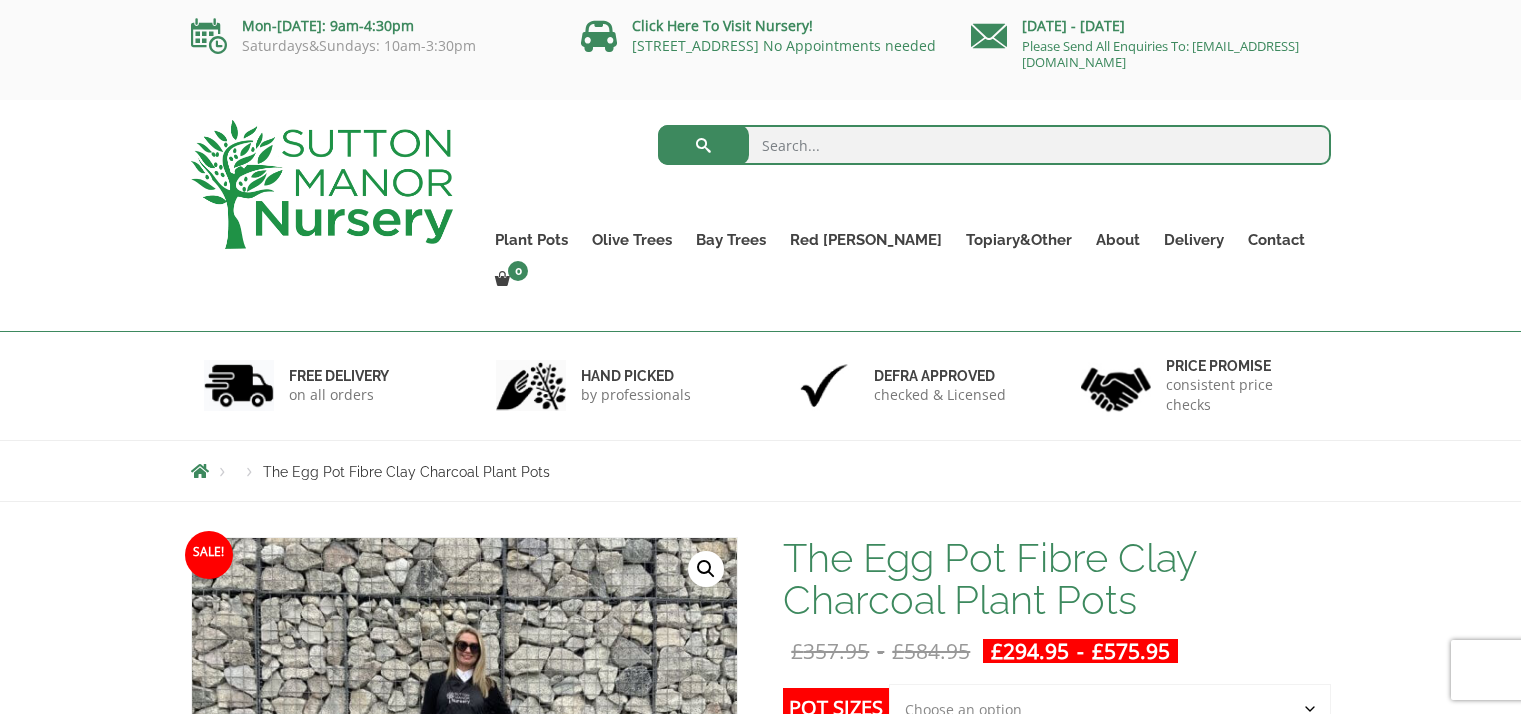 scroll, scrollTop: 0, scrollLeft: 0, axis: both 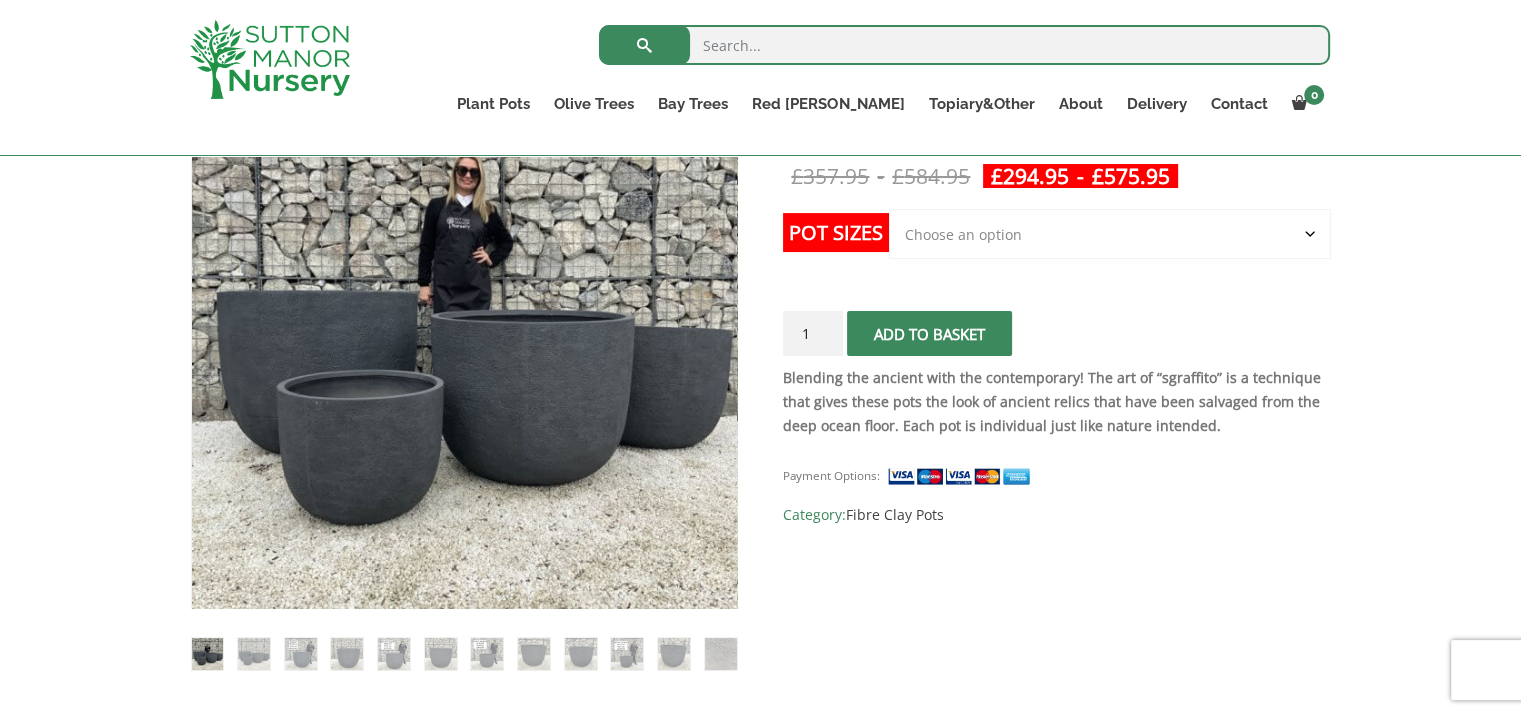 click on "Choose an option Click here to buy the 5th To Largest Pot In The Picture Click here to buy the 4th To Largest Pot In The Picture Click here to buy the 3rd To Largest Pot In The Picture Click here to buy the 2nd To Largest Pot In The Picture Click here to buy The Largest Pot In The Picture" 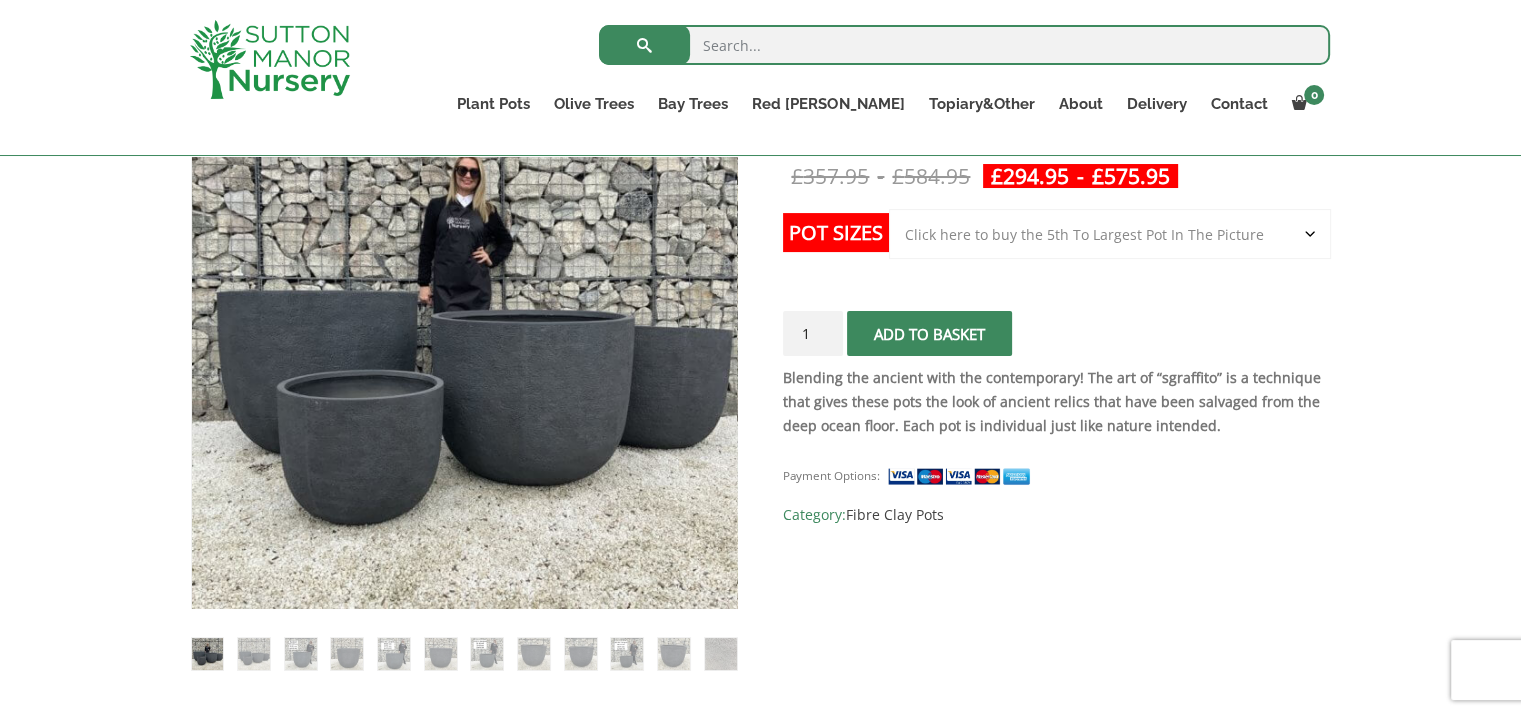 click on "Choose an option Click here to buy the 5th To Largest Pot In The Picture Click here to buy the 4th To Largest Pot In The Picture Click here to buy the 3rd To Largest Pot In The Picture Click here to buy the 2nd To Largest Pot In The Picture Click here to buy The Largest Pot In The Picture" 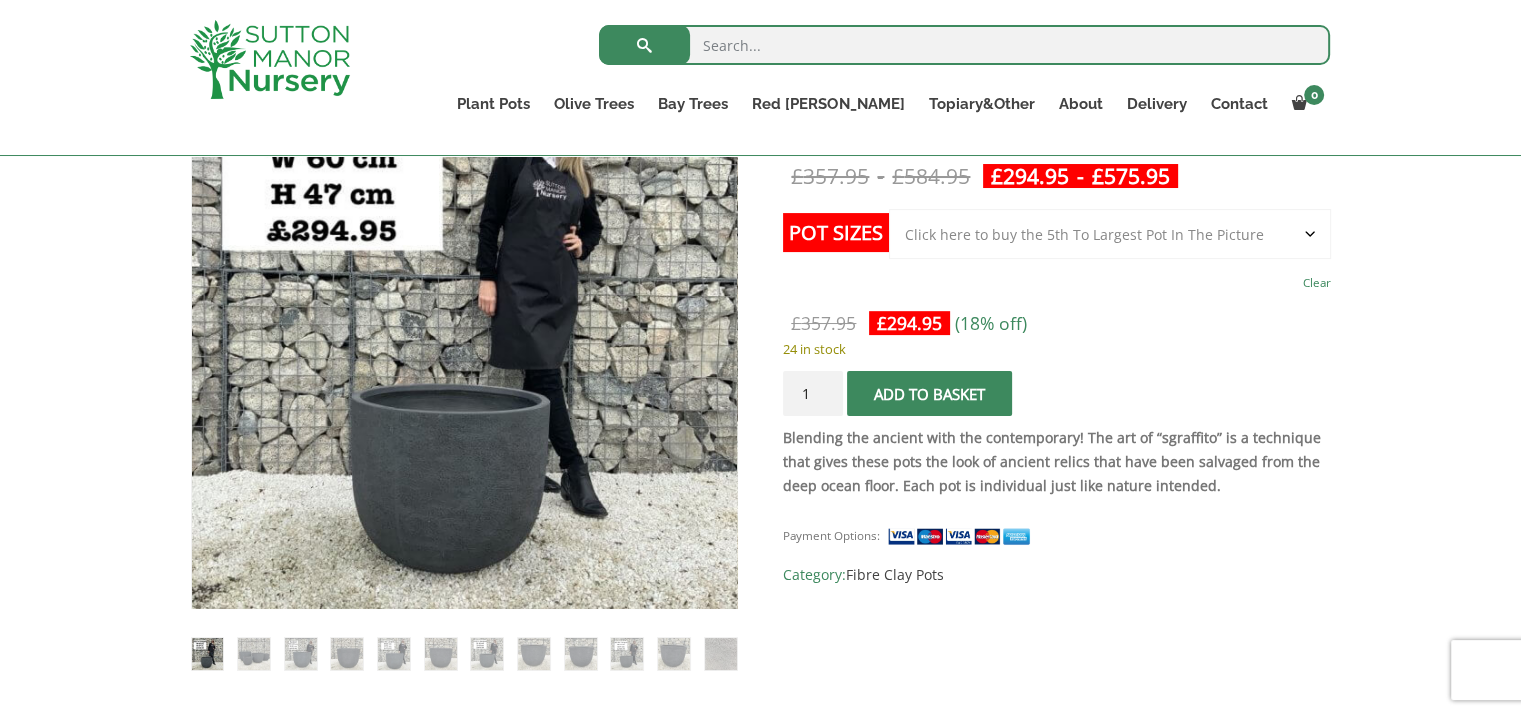 click on "Sale!
🔍
The Egg Pot Fibre Clay Charcoal Plant Pots £ 357.95  -  £ 584.95   £ 294.95  -  £ 575.95
Blending the ancient with the contemporary! The art of “sgraffito” is a technique that gives these pots the look of ancient relics that have been salvaged from the deep ocean floor. Each pot is individual just like nature intended.
Pot Sizes
Choose an option Click here to buy the 5th To Largest Pot In The Picture Click here to buy the 4th To Largest Pot In The Picture Click here to buy the 3rd To Largest Pot In The Picture Click here to buy the 2nd To Largest Pot In The Picture Click here to buy The Largest Pot In The Picture Clear
£ 357.95   Original price was: £357.95. £ 294.95 Current price is: £294.95.   (18% off)
24 in stock
The Egg Pot Fibre Clay Charcoal Plant Pots quantity
1
Add to basket
N/A" at bounding box center [760, 1537] 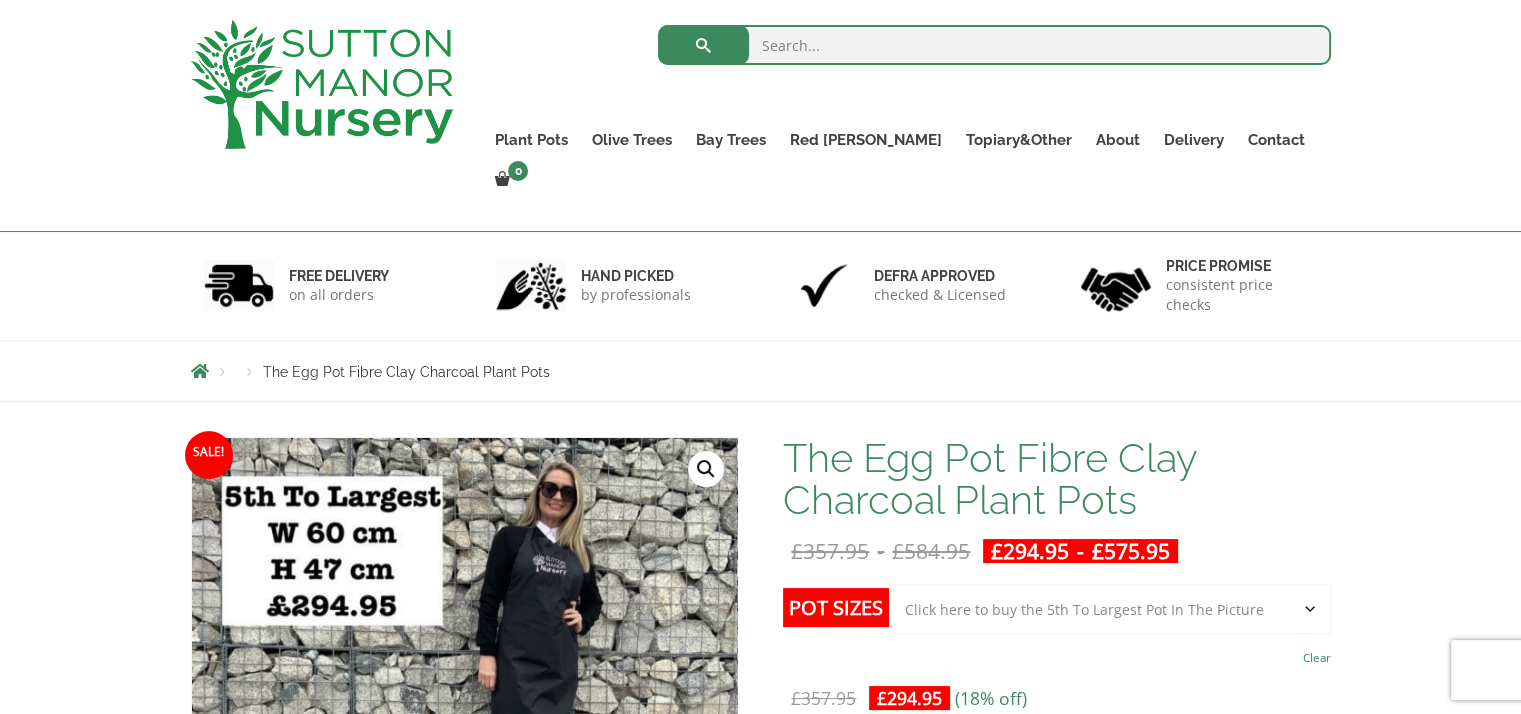 scroll, scrollTop: 300, scrollLeft: 0, axis: vertical 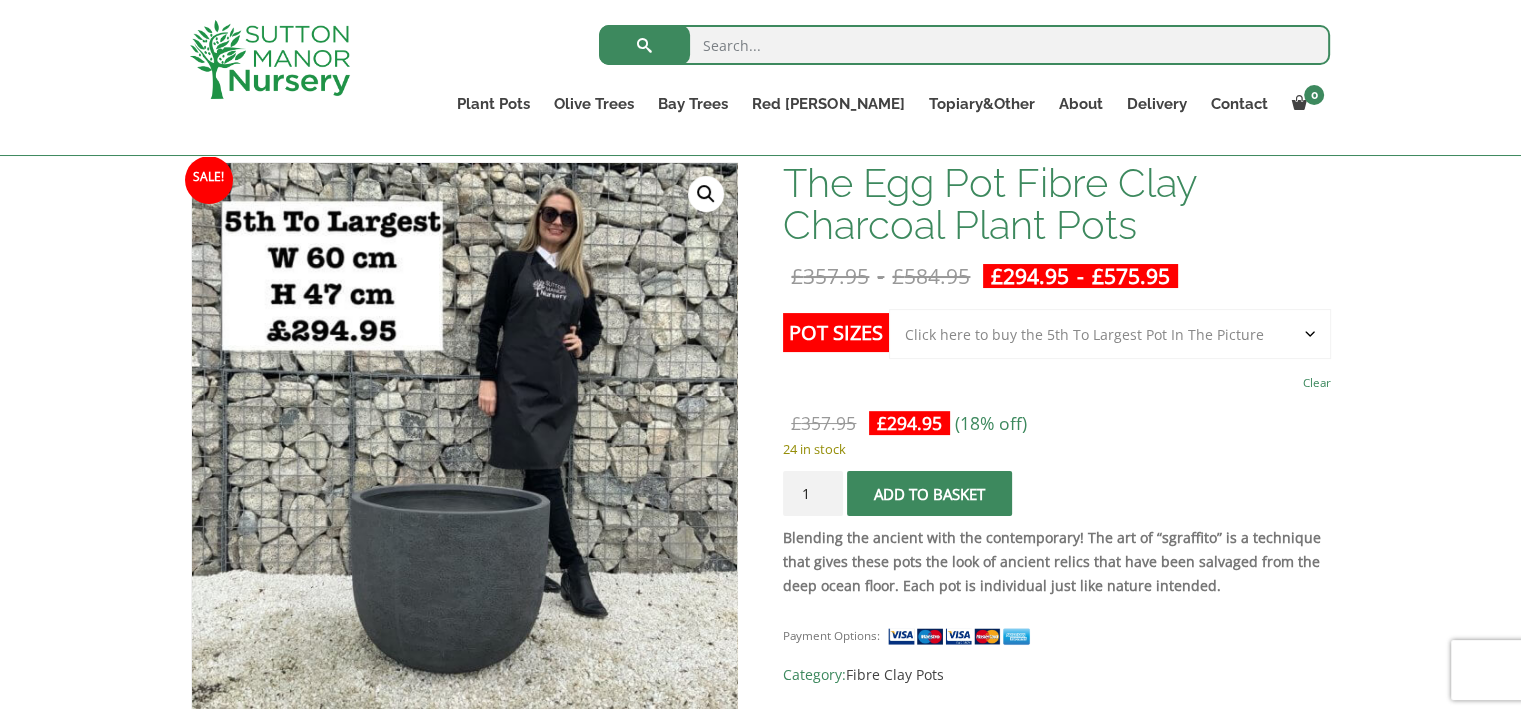 click on "Sale!
🔍
The Egg Pot Fibre Clay Charcoal Plant Pots £ 357.95  -  £ 584.95   £ 294.95  -  £ 575.95
Blending the ancient with the contemporary! The art of “sgraffito” is a technique that gives these pots the look of ancient relics that have been salvaged from the deep ocean floor. Each pot is individual just like nature intended.
Pot Sizes
Choose an option Click here to buy the 5th To Largest Pot In The Picture Click here to buy the 4th To Largest Pot In The Picture Click here to buy the 3rd To Largest Pot In The Picture Click here to buy the 2nd To Largest Pot In The Picture Click here to buy The Largest Pot In The Picture Clear
£ 357.95   Original price was: £357.95. £ 294.95 Current price is: £294.95.   (18% off)
24 in stock
The Egg Pot Fibre Clay Charcoal Plant Pots quantity
1
Add to basket
N/A" at bounding box center (760, 1637) 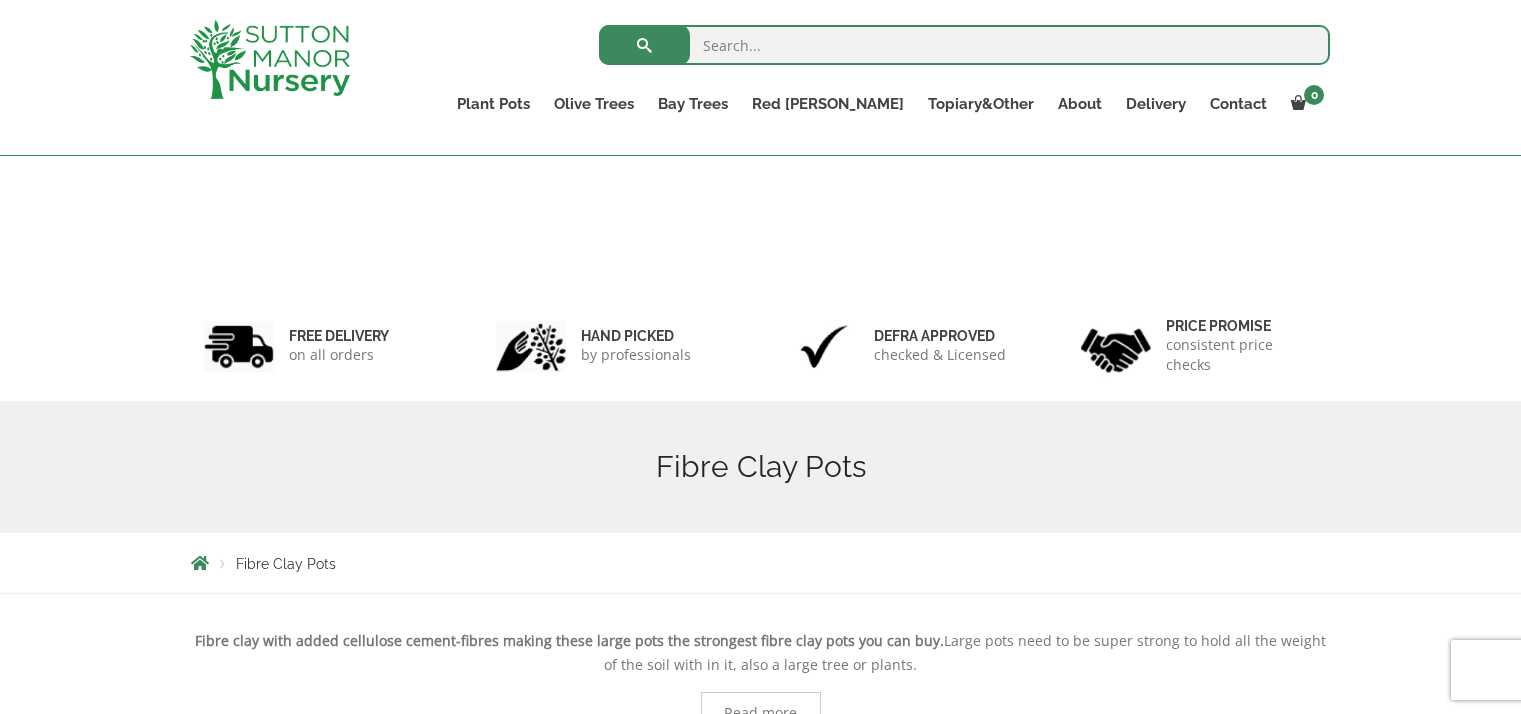 scroll, scrollTop: 636, scrollLeft: 0, axis: vertical 